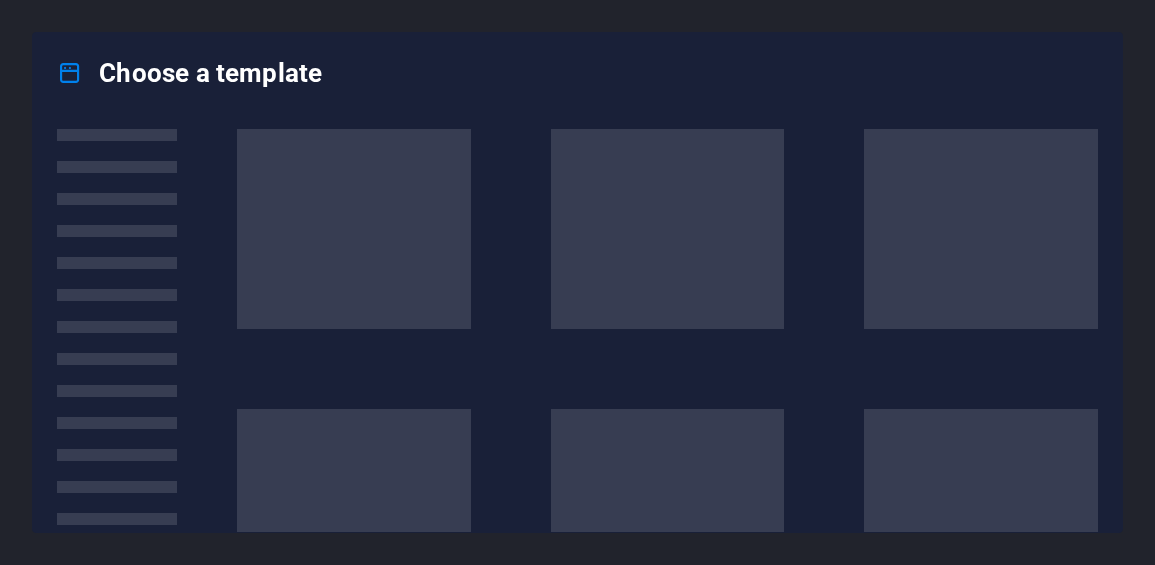 select on "English" 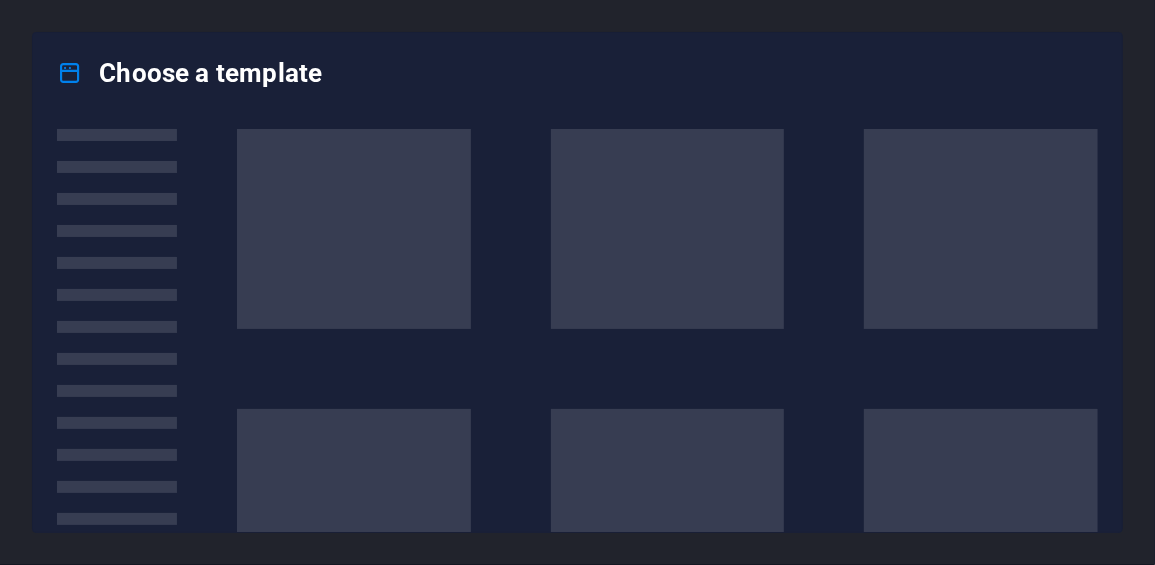 scroll, scrollTop: 0, scrollLeft: 0, axis: both 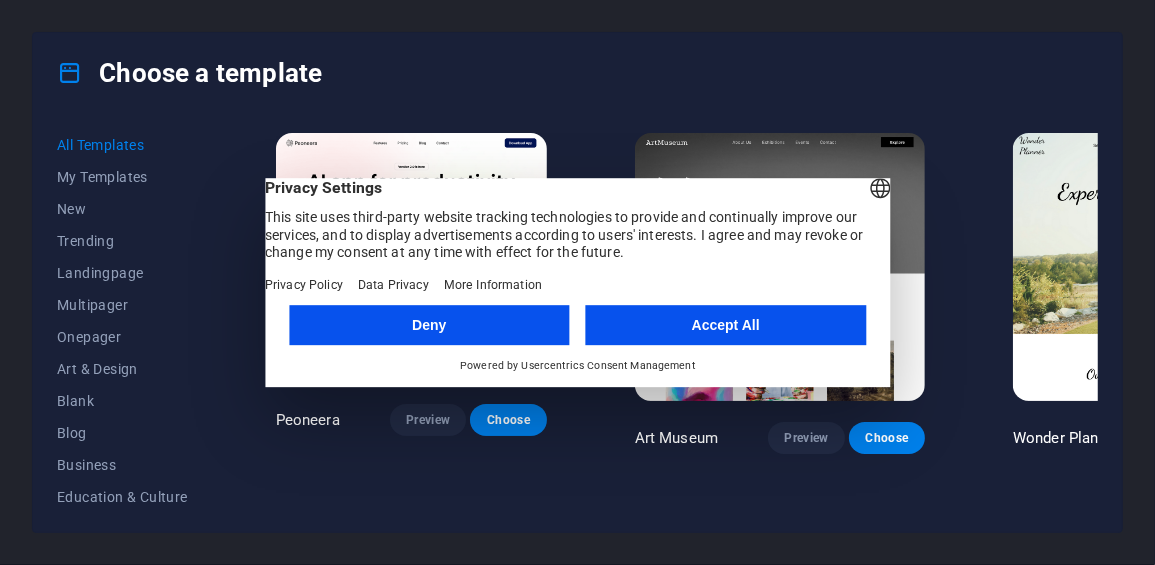 click on "Accept All" at bounding box center (726, 325) 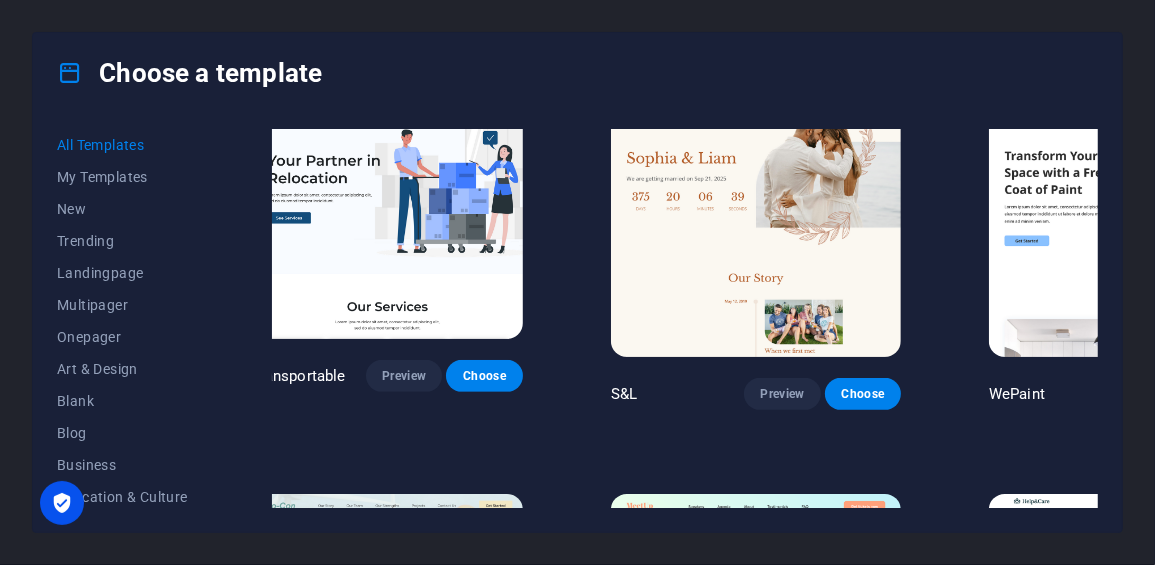 scroll, scrollTop: 448, scrollLeft: 3, axis: both 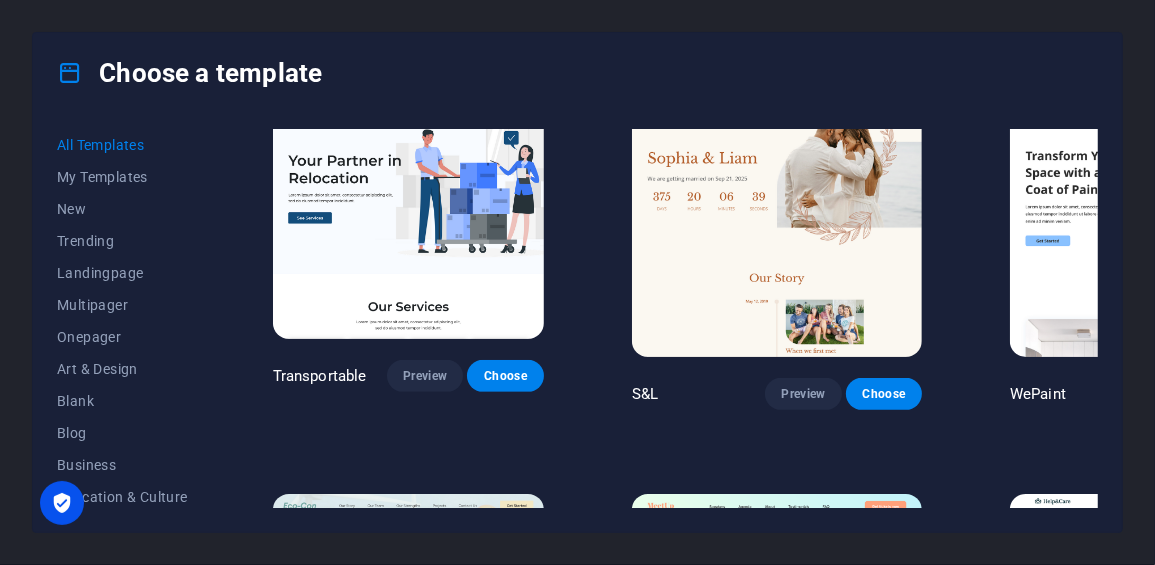 click on "Peoneera Preview Choose Art Museum Preview Choose Wonder Planner Preview Choose Transportable Preview Choose S&L Preview Choose WePaint Preview Choose Eco-Con Preview Choose MeetUp Preview Choose Help & Care Preview Choose Podcaster Preview Choose Academix Preview Choose BIG Barber Shop Preview Choose Health & Food Preview Choose UrbanNest Interiors Preview Choose Green Change Preview Choose The Beauty Temple Preview Choose WeTrain Preview Choose Cleaner Preview Choose Johanna James Preview Choose Delicioso Preview Choose Dream Garden Preview Choose LumeDeAqua Preview Choose Pets Care Preview Choose SafeSpace Preview Choose Midnight Rain Bar Preview Choose Drive Preview Choose Estator Preview Choose Health Group Preview Choose MakeIt Agency Preview Choose Wanderlust Preview Choose WeSpa Preview Choose BERLIN Preview Choose Gadgets Preview Choose CoffeeScience Preview Choose CoachLife Preview Choose Cafe de Oceana Preview Choose Max Hatzy Preview Choose Denteeth Preview Choose Handyman Preview Choose Blogger" at bounding box center (682, 10568) 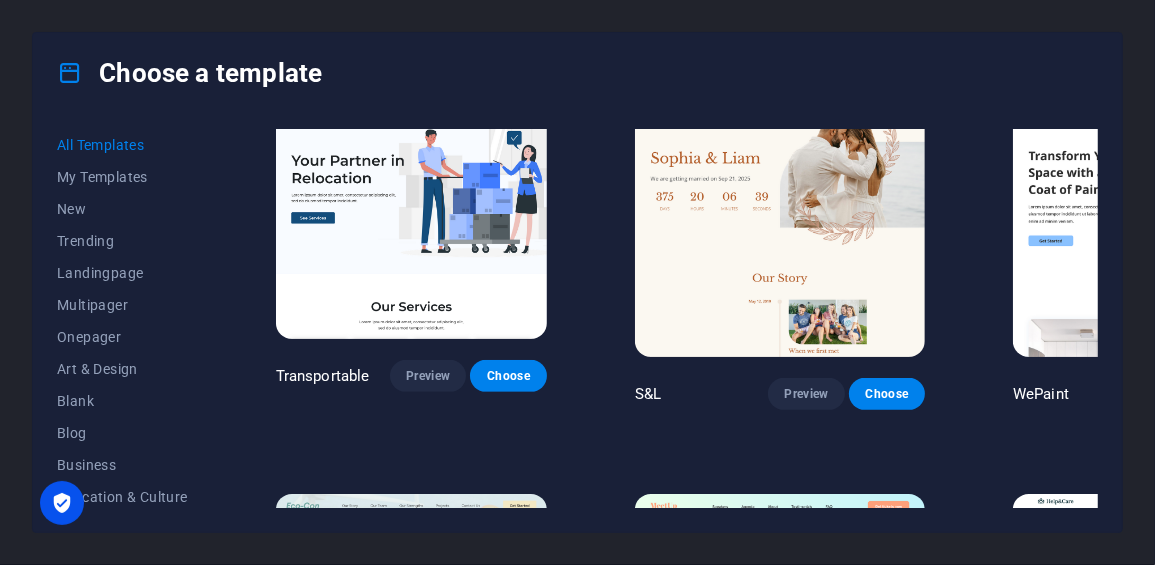 click on "Peoneera Preview Choose Art Museum Preview Choose Wonder Planner Preview Choose Transportable Preview Choose S&L Preview Choose WePaint Preview Choose Eco-Con Preview Choose MeetUp Preview Choose Help & Care Preview Choose Podcaster Preview Choose Academix Preview Choose BIG Barber Shop Preview Choose Health & Food Preview Choose UrbanNest Interiors Preview Choose Green Change Preview Choose The Beauty Temple Preview Choose WeTrain Preview Choose Cleaner Preview Choose Johanna James Preview Choose Delicioso Preview Choose Dream Garden Preview Choose LumeDeAqua Preview Choose Pets Care Preview Choose SafeSpace Preview Choose Midnight Rain Bar Preview Choose Drive Preview Choose Estator Preview Choose Health Group Preview Choose MakeIt Agency Preview Choose Wanderlust Preview Choose WeSpa Preview Choose BERLIN Preview Choose Gadgets Preview Choose CoffeeScience Preview Choose CoachLife Preview Choose Cafe de Oceana Preview Choose Max Hatzy Preview Choose Denteeth Preview Choose Handyman Preview Choose Blogger" at bounding box center (685, 10568) 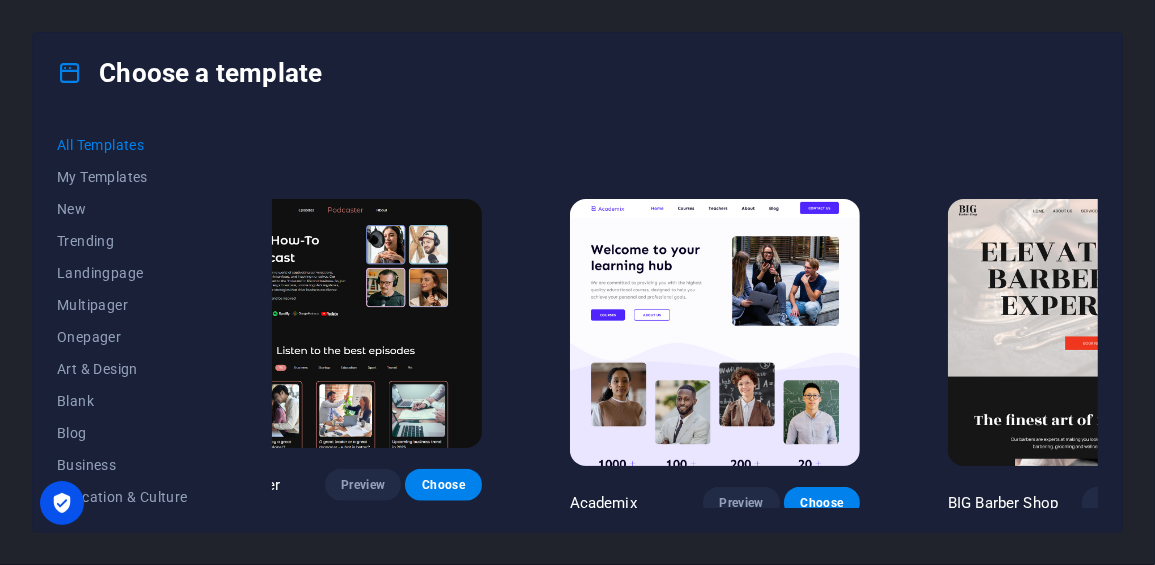 scroll, scrollTop: 1148, scrollLeft: 0, axis: vertical 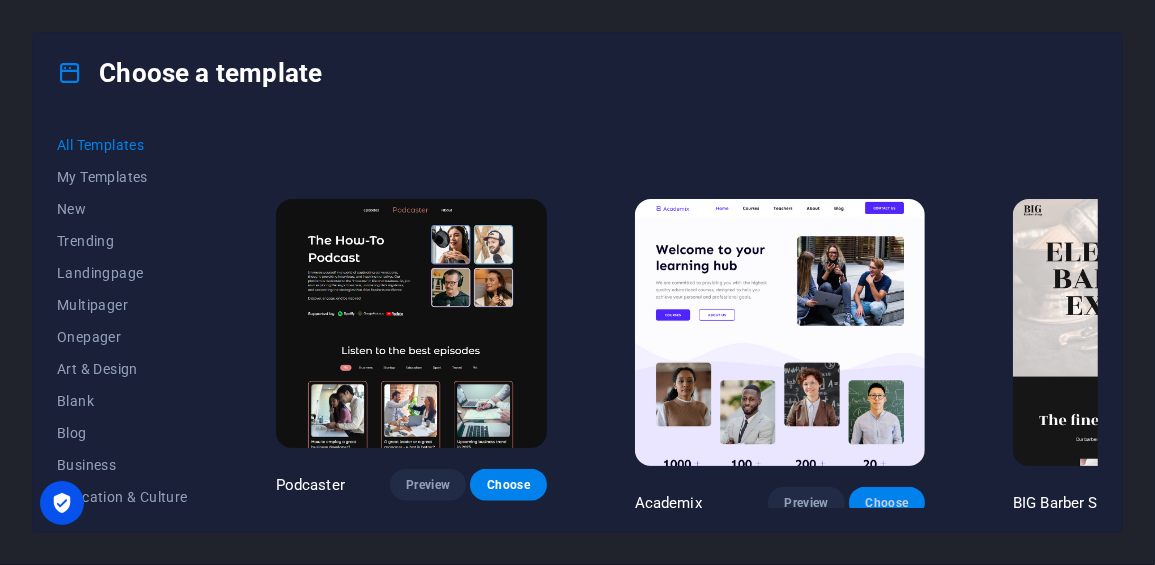 click on "Choose" at bounding box center [887, 503] 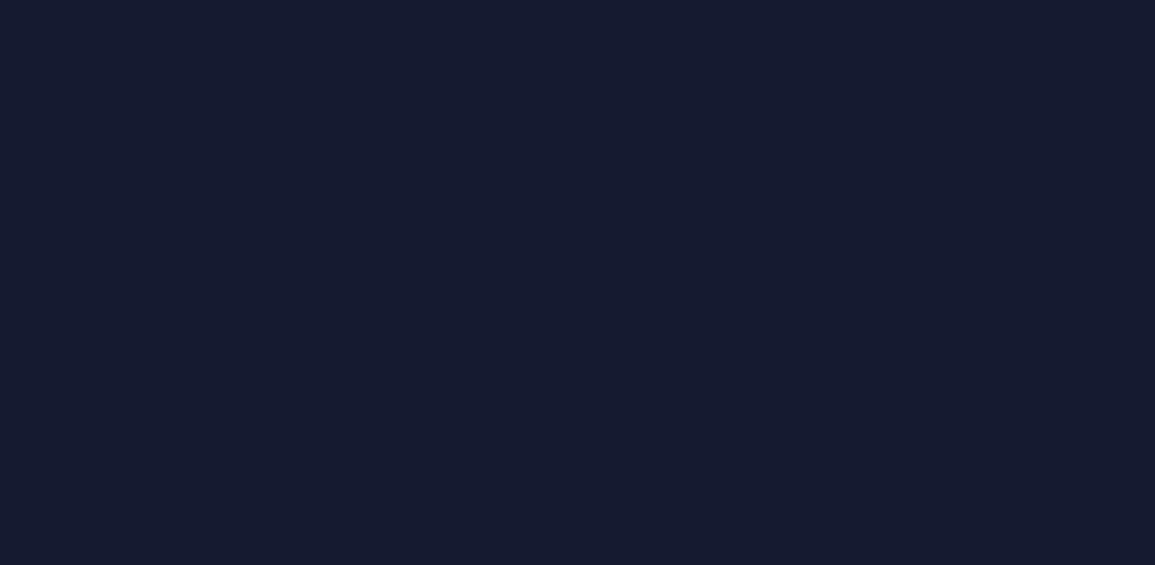 select on "English" 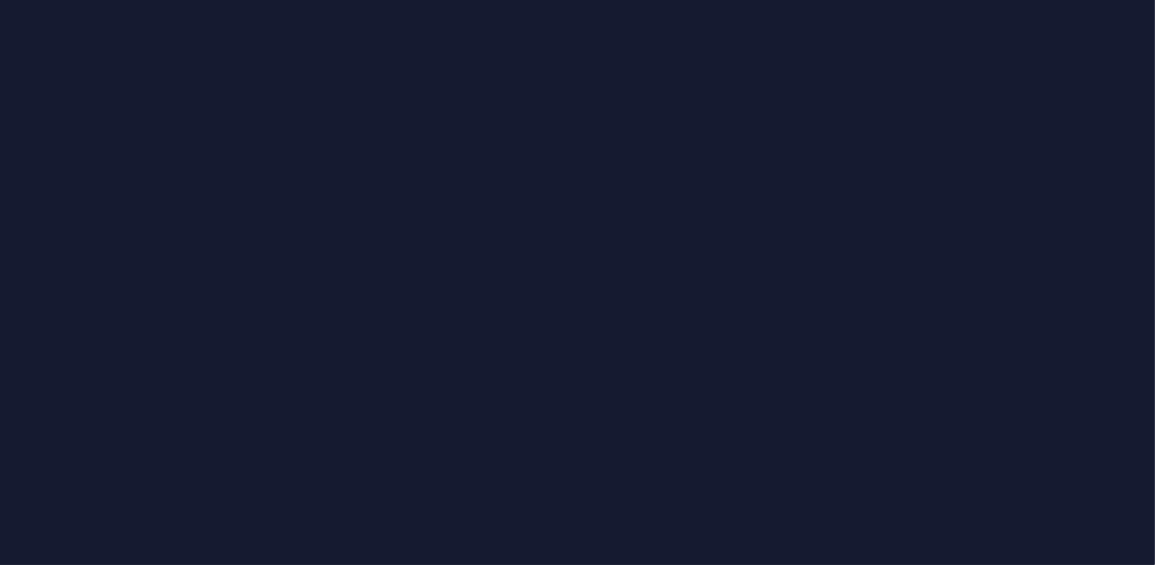scroll, scrollTop: 0, scrollLeft: 0, axis: both 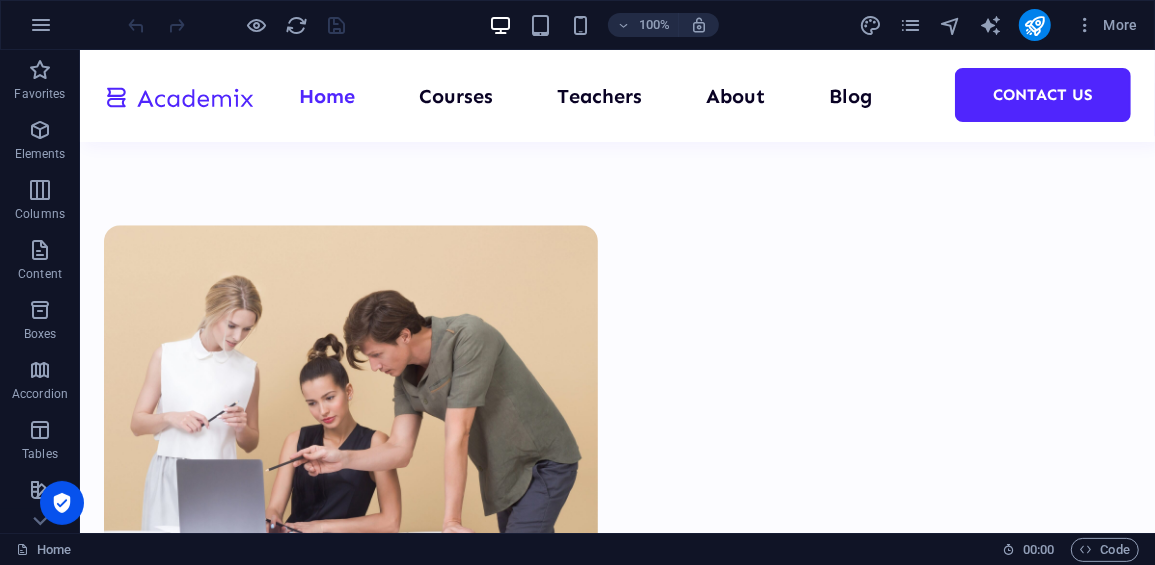 click on "Home Courses Teachers About Blog Contact Us" at bounding box center (616, 95) 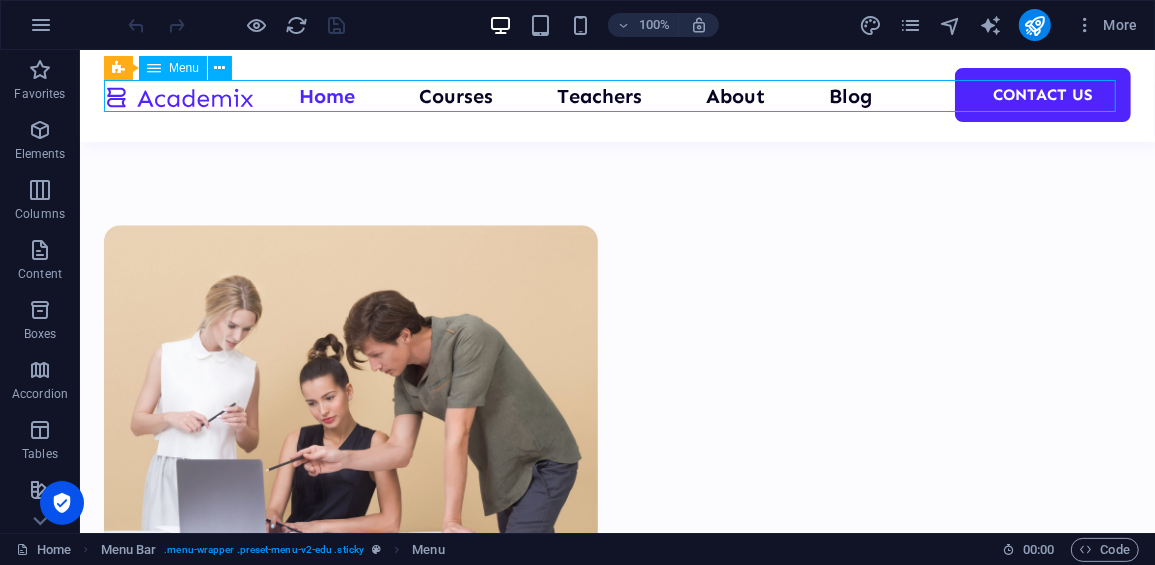 click on "Menu" at bounding box center [184, 68] 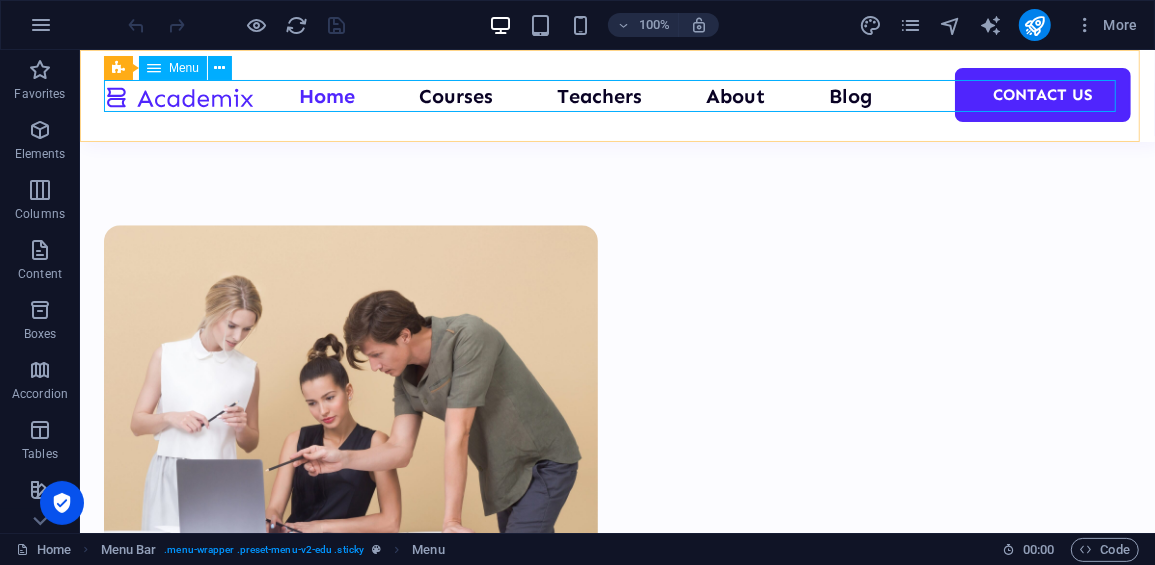click at bounding box center [154, 68] 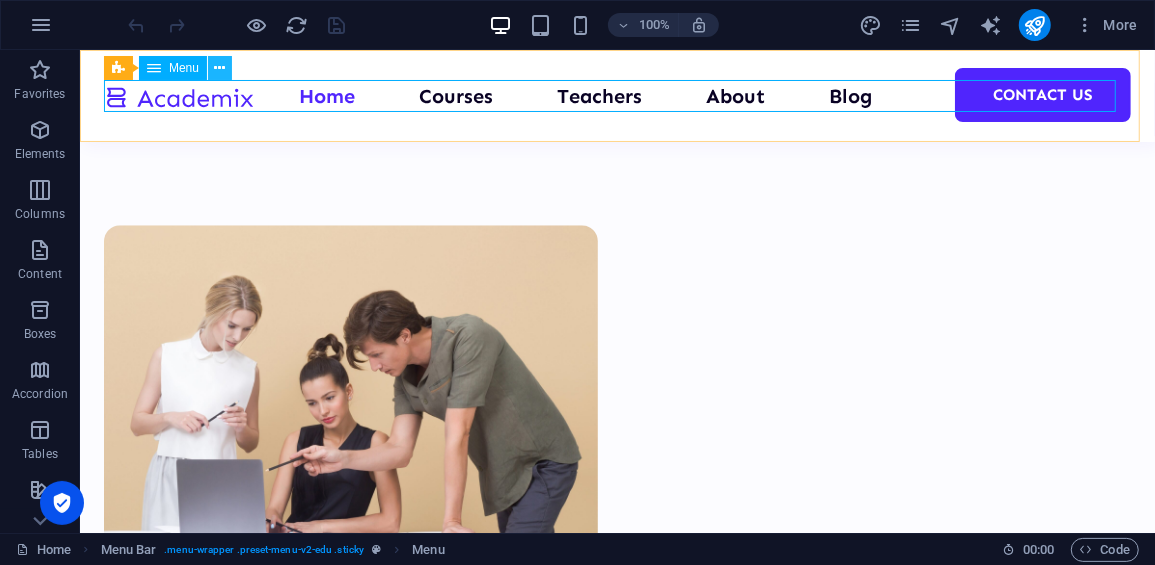 click at bounding box center [220, 68] 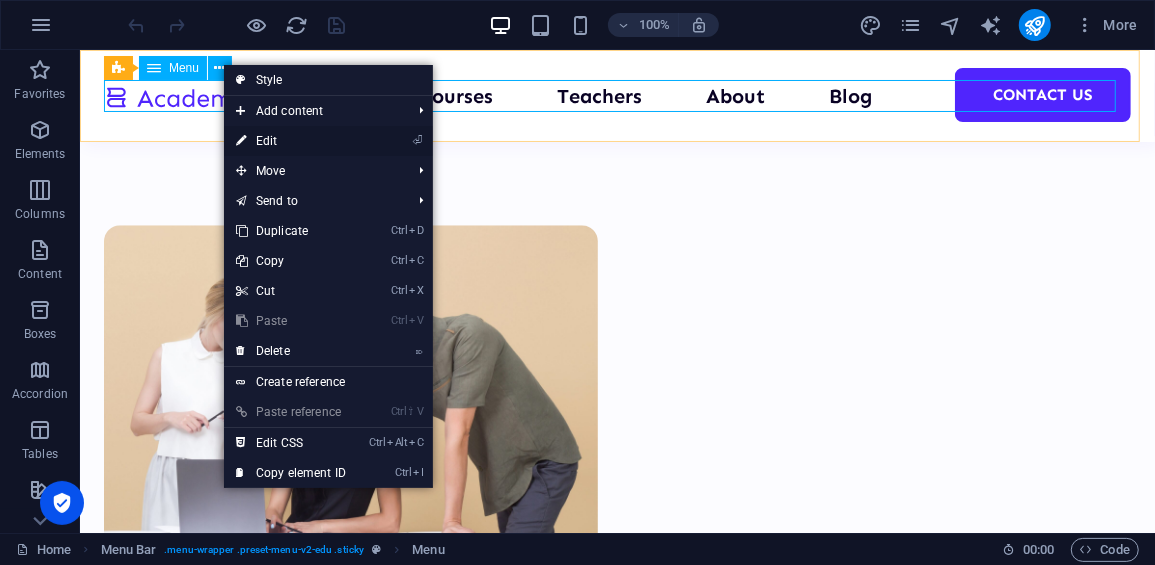 click on "⏎  Edit" at bounding box center (291, 141) 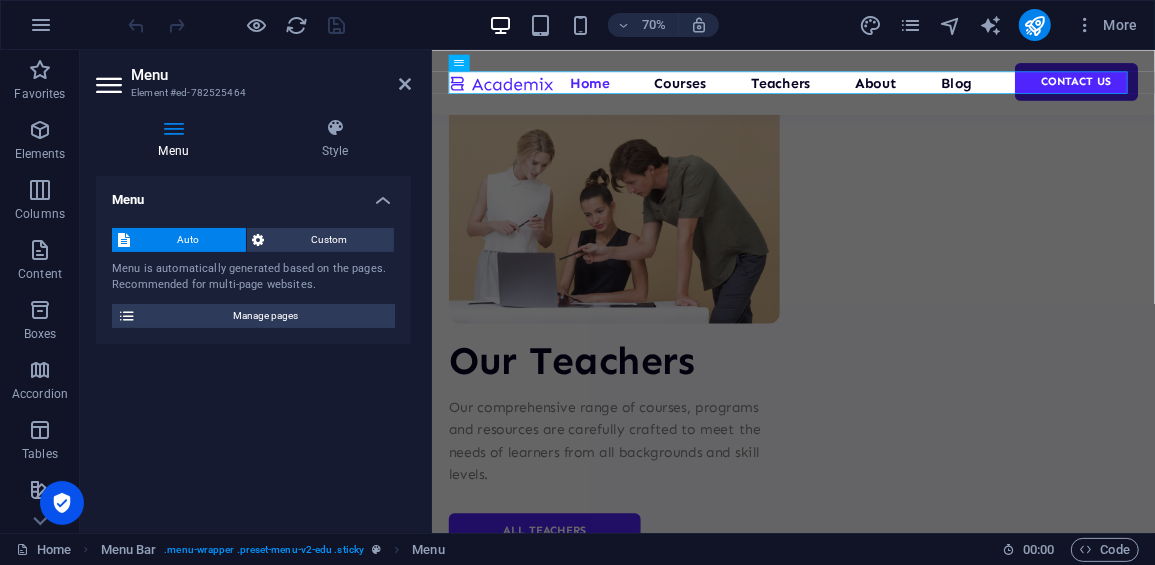 scroll, scrollTop: 7380, scrollLeft: 0, axis: vertical 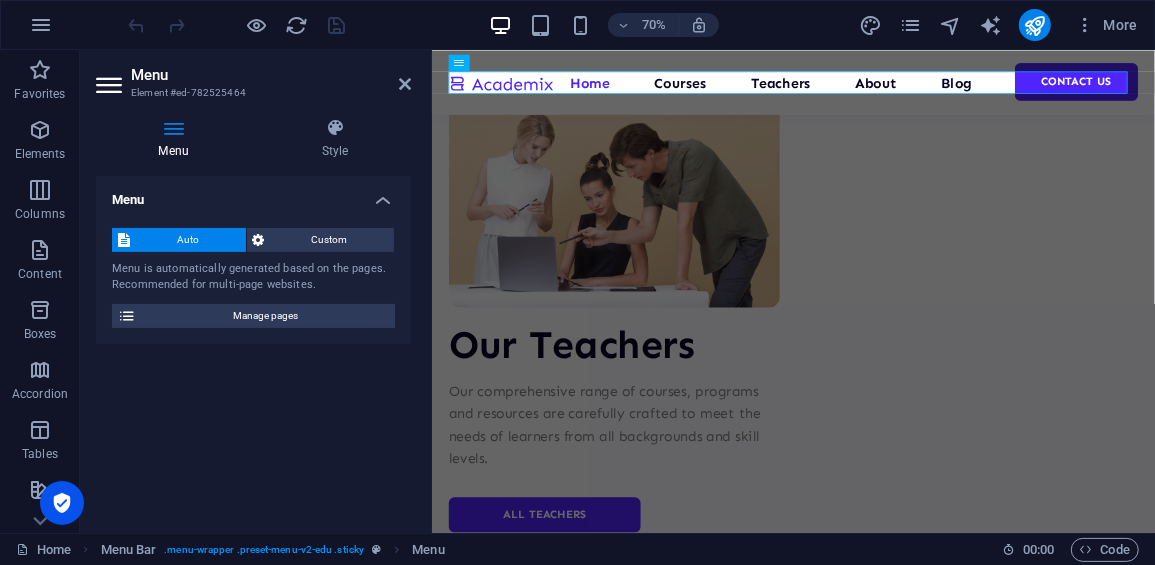 click on "Home Courses Teachers About Blog Contact Us" at bounding box center [947, 96] 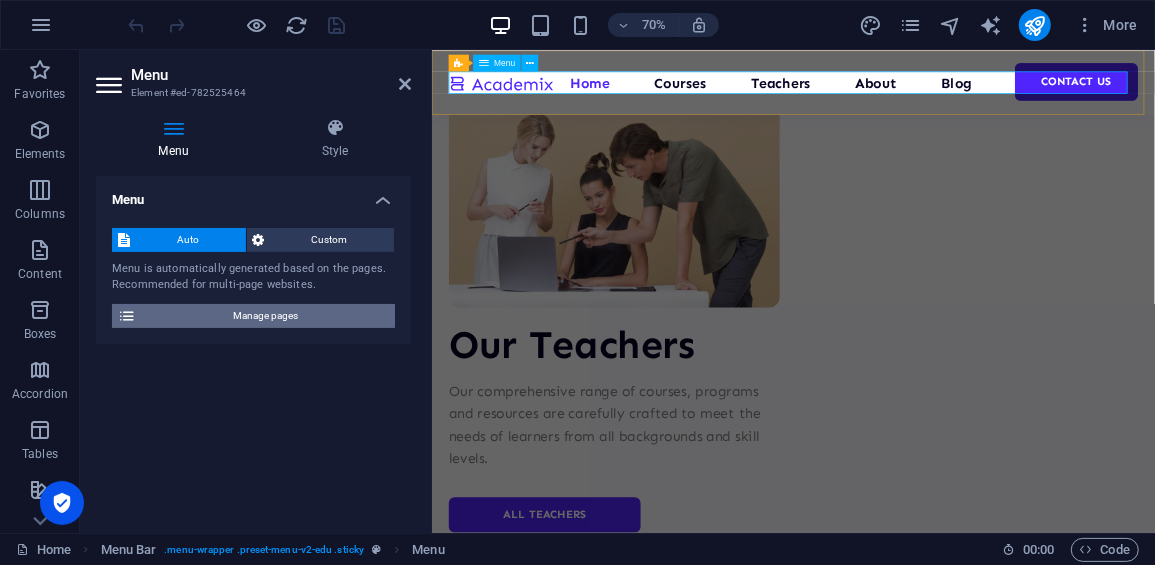 click on "Manage pages" at bounding box center [265, 316] 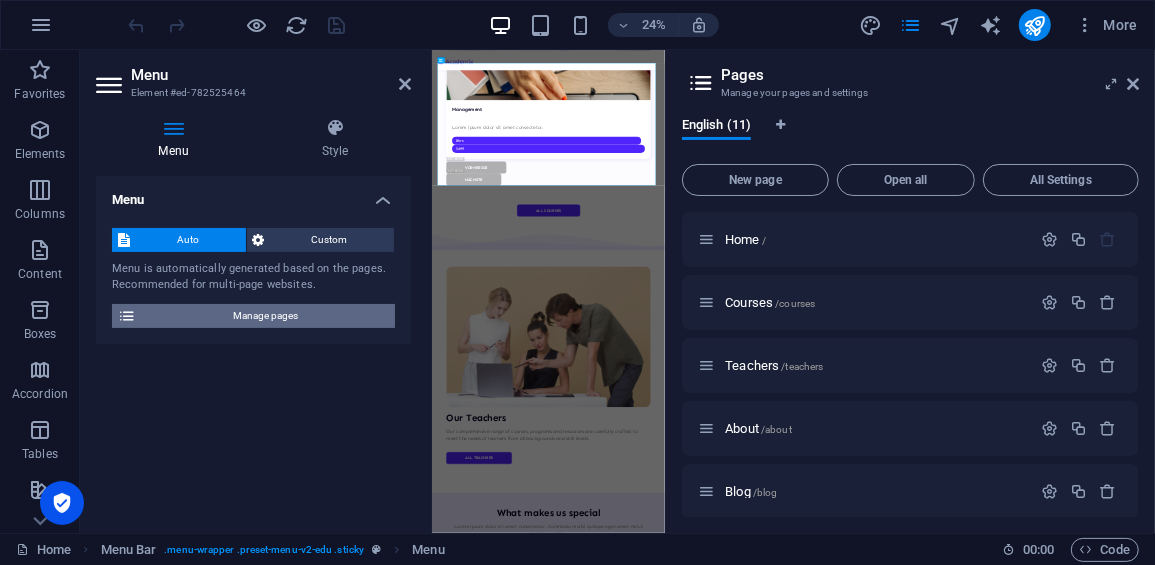 scroll, scrollTop: 7355, scrollLeft: 0, axis: vertical 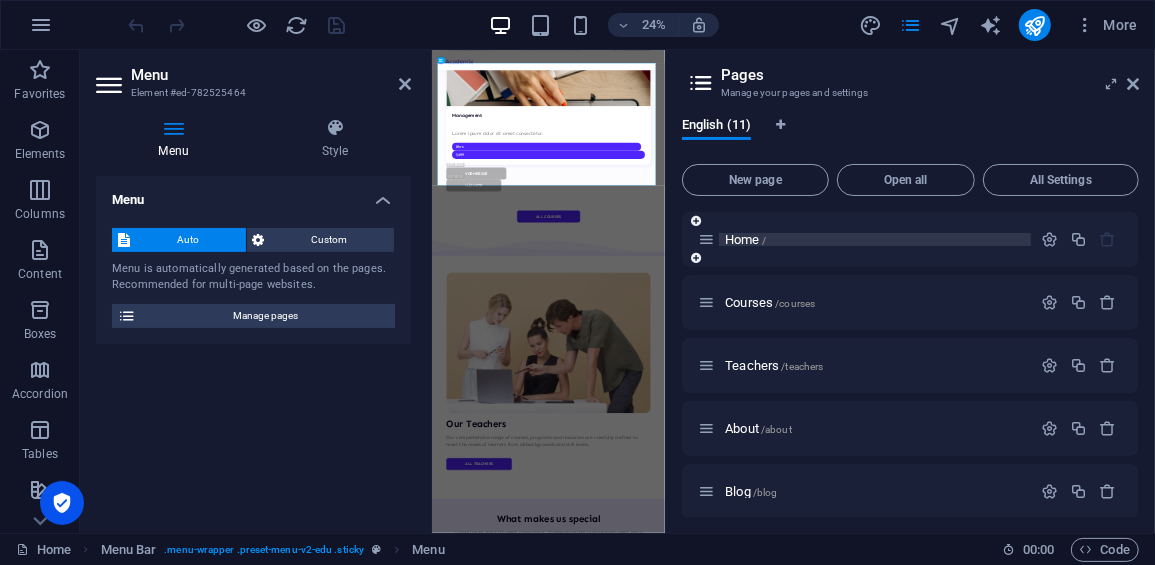 click on "Home /" at bounding box center [875, 239] 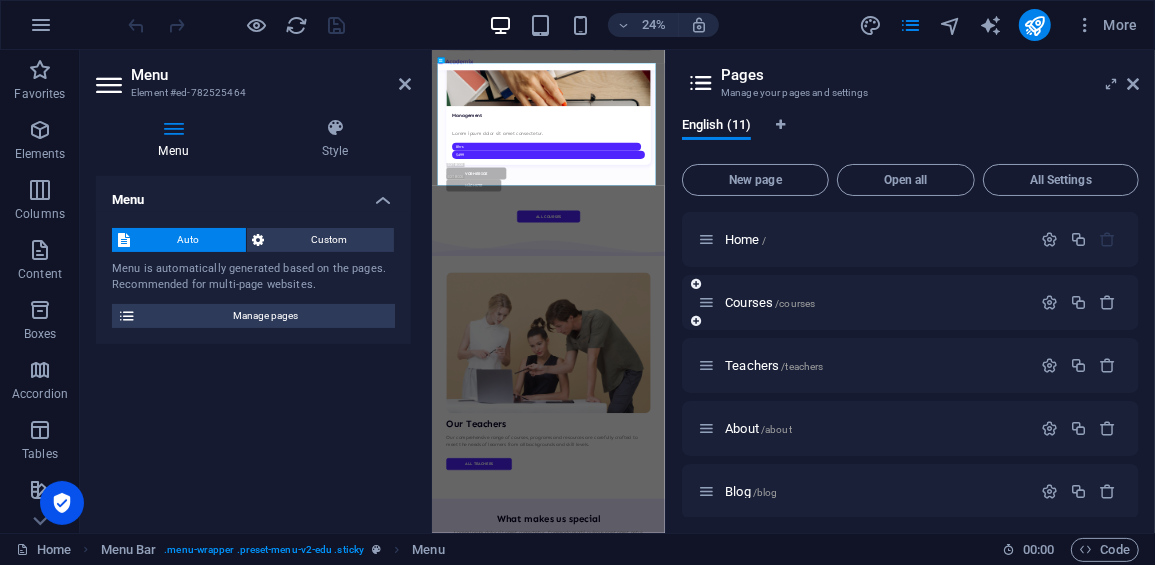 click on "Courses /courses" at bounding box center [910, 302] 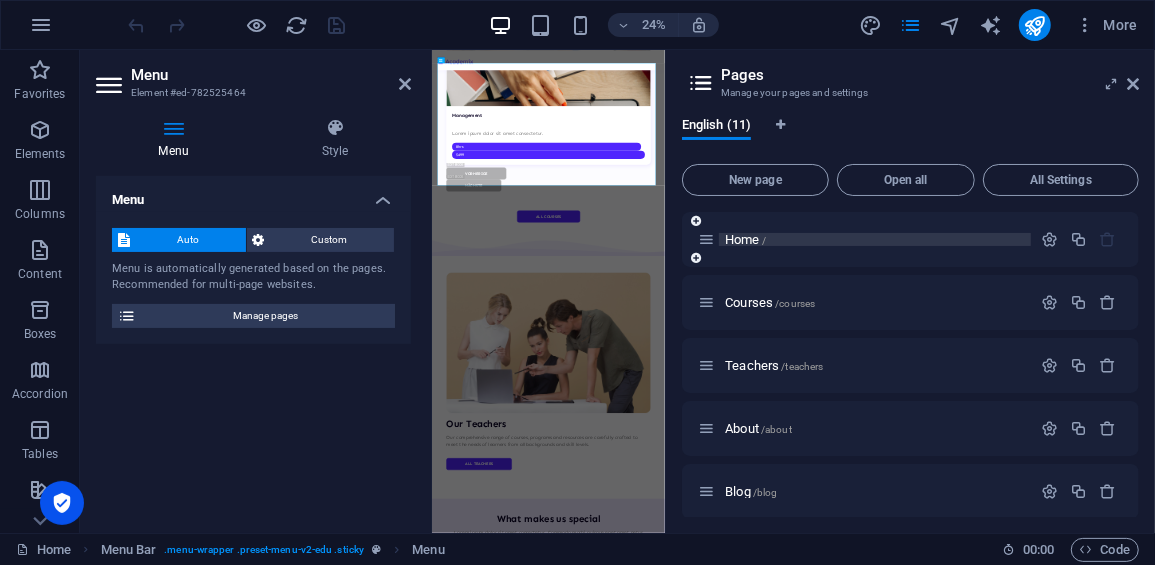 click on "Home /" at bounding box center [875, 239] 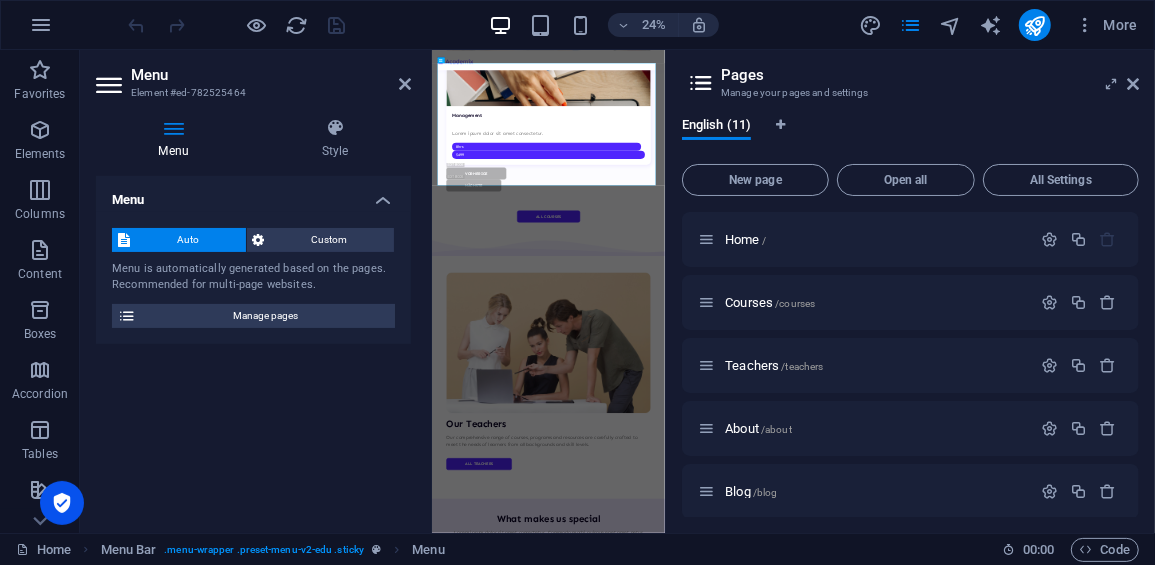 click at bounding box center [701, 83] 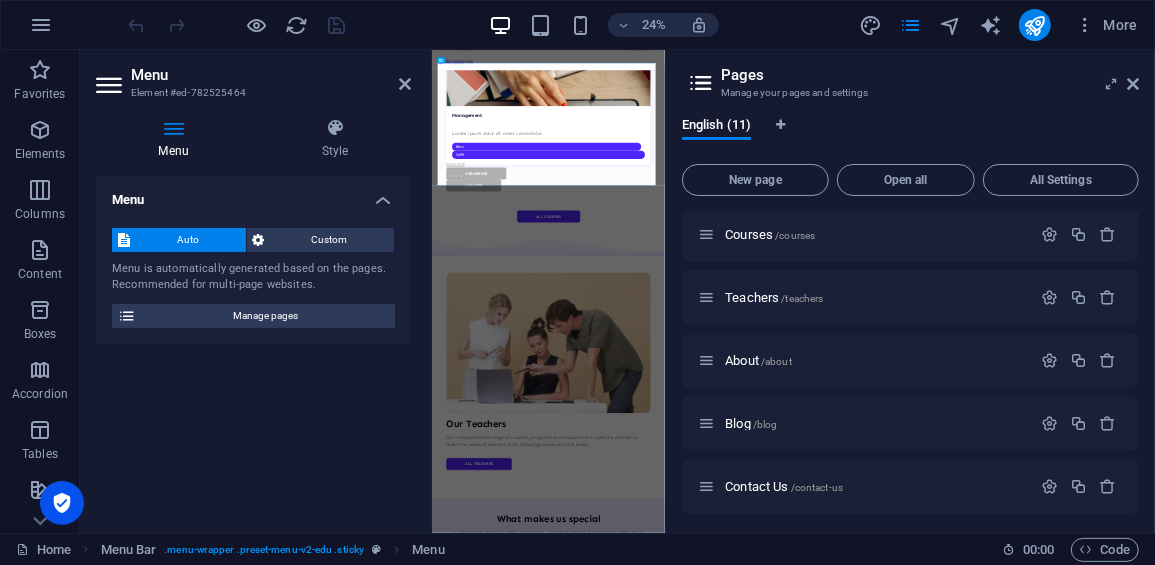 scroll, scrollTop: 0, scrollLeft: 0, axis: both 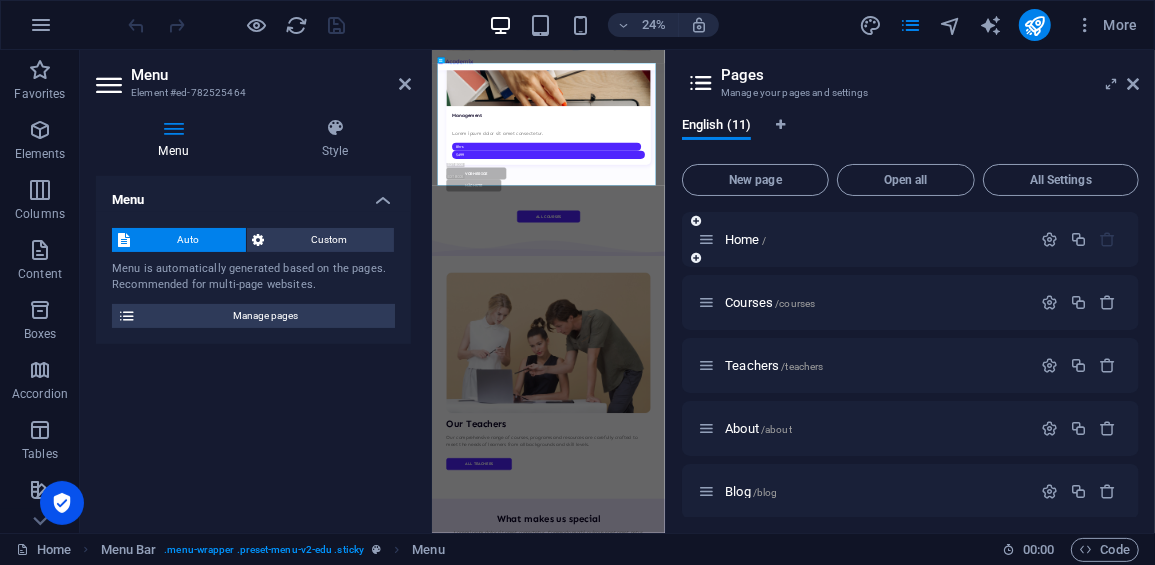 click at bounding box center [1108, 239] 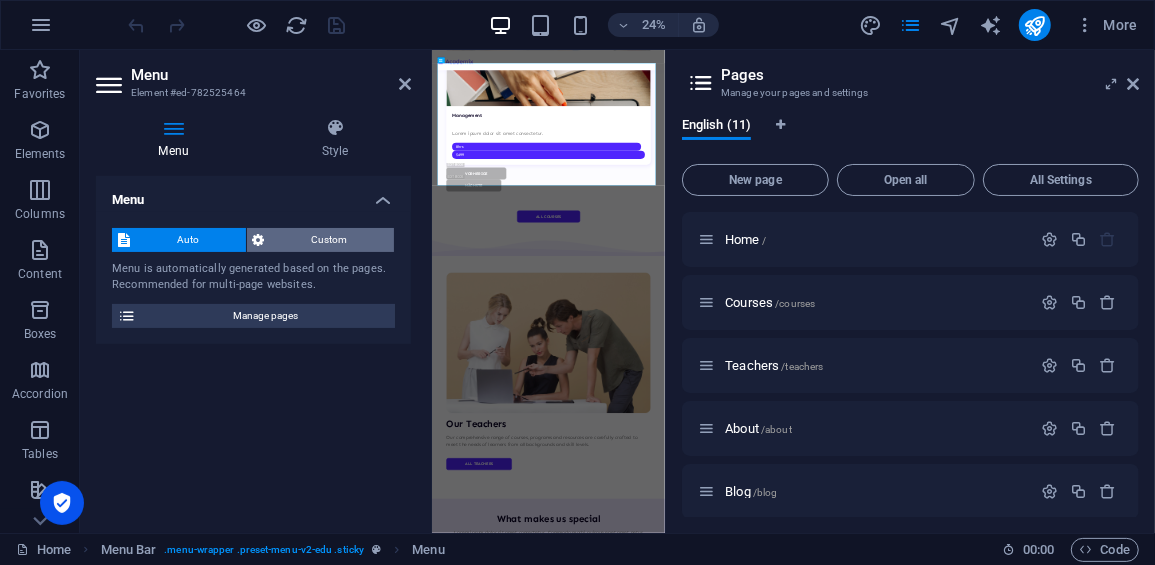 click on "Custom" at bounding box center (330, 240) 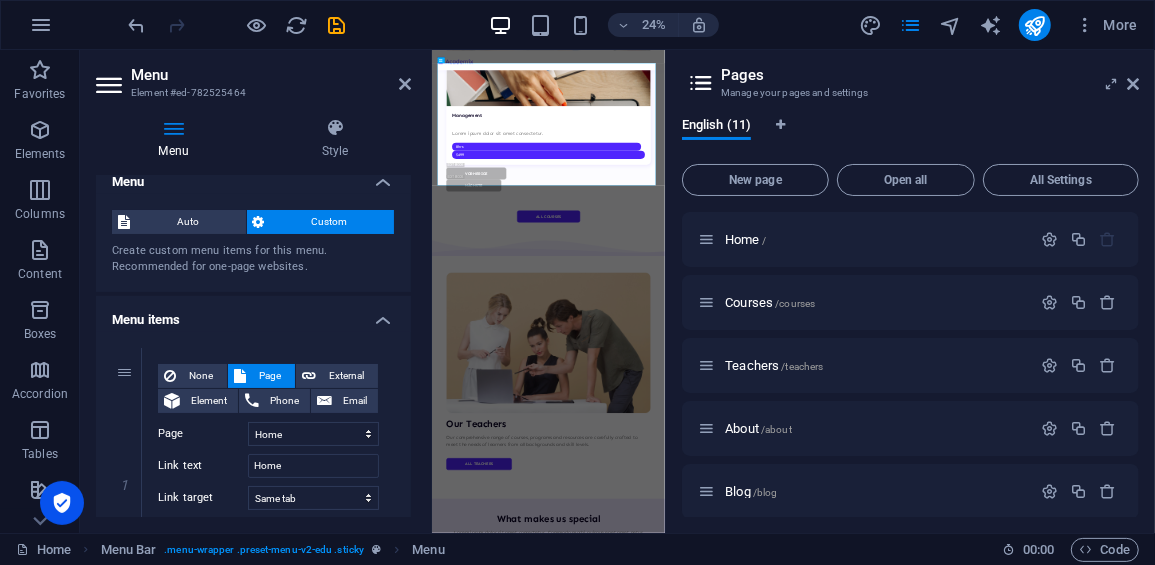 scroll, scrollTop: 0, scrollLeft: 0, axis: both 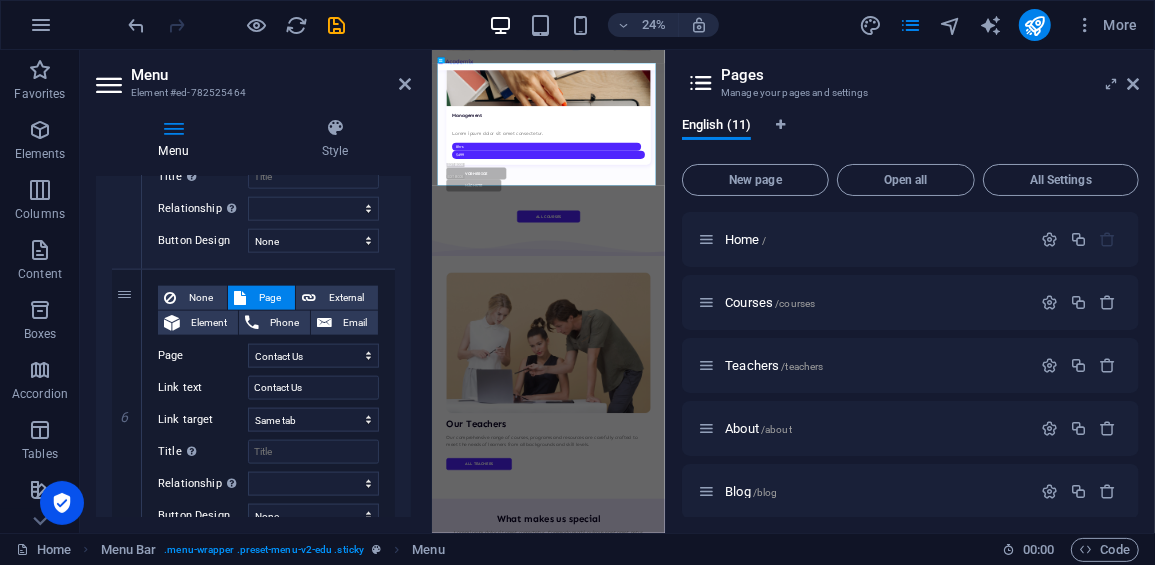 click on "Menu" at bounding box center [177, 139] 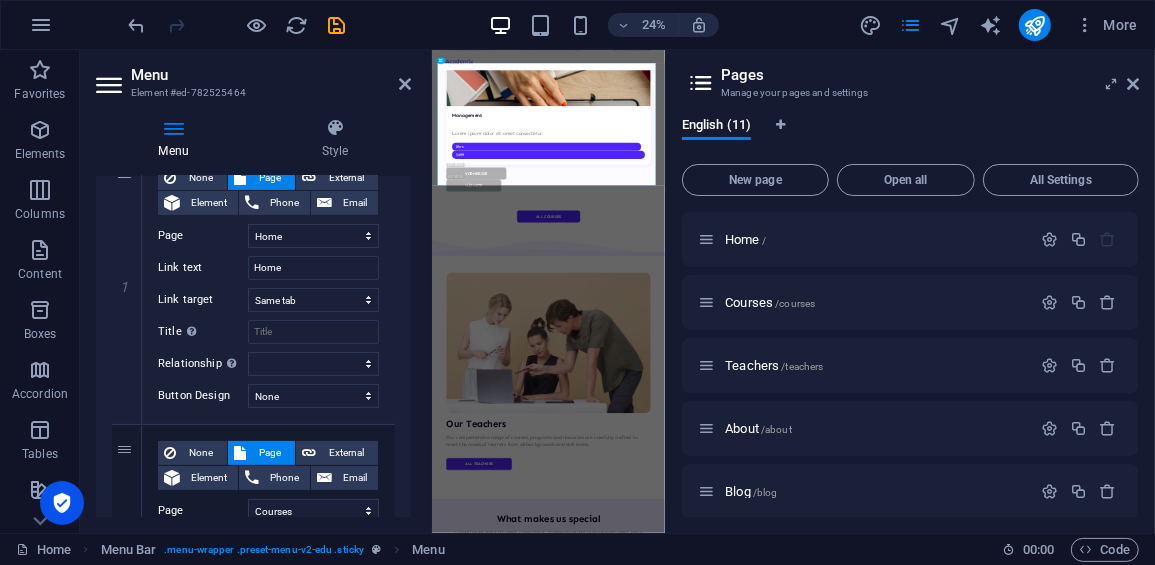 scroll, scrollTop: 0, scrollLeft: 0, axis: both 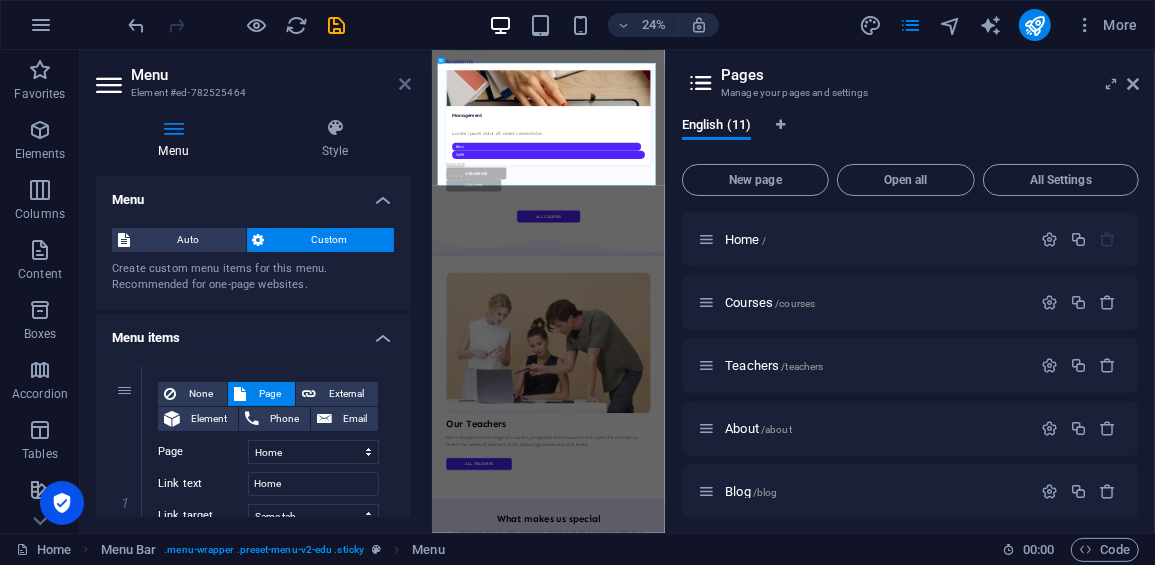 click at bounding box center (405, 84) 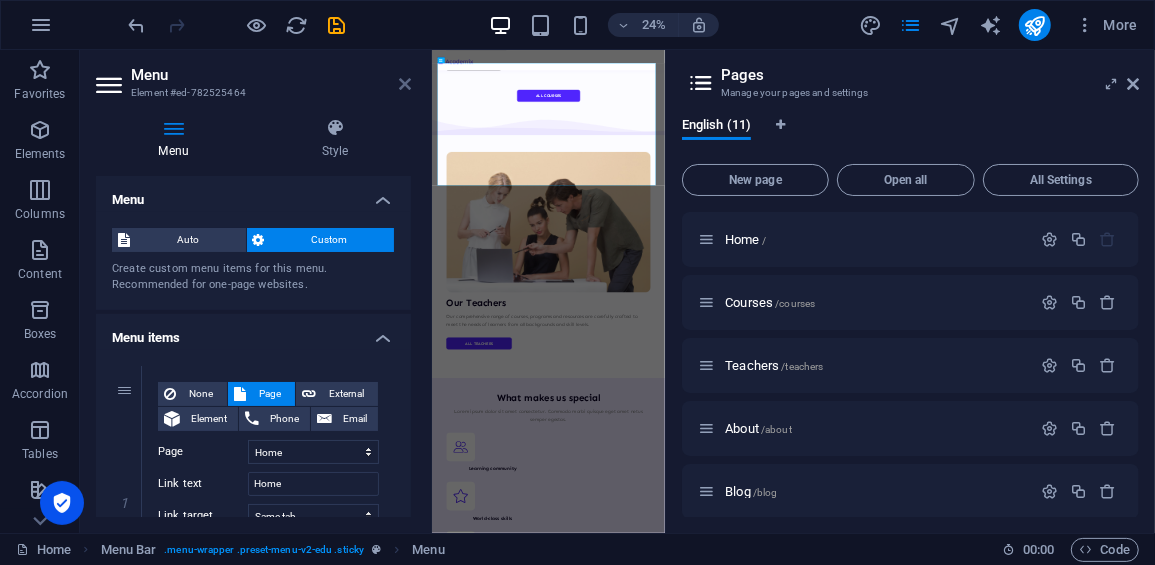 scroll, scrollTop: 7345, scrollLeft: 0, axis: vertical 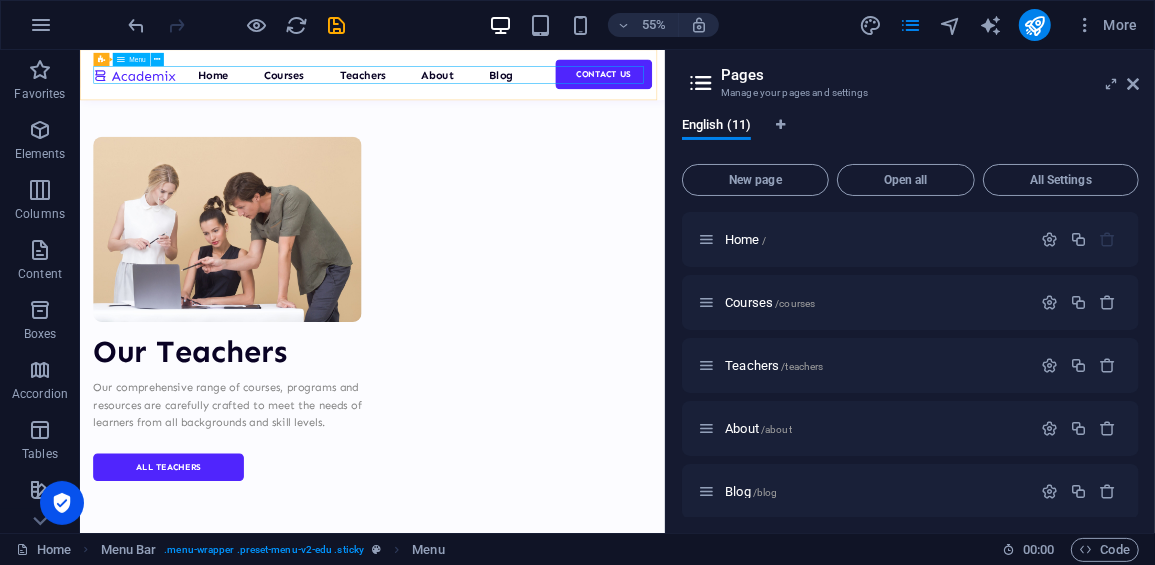 click on "Home Courses Teachers About Blog Contact Us" at bounding box center [611, 96] 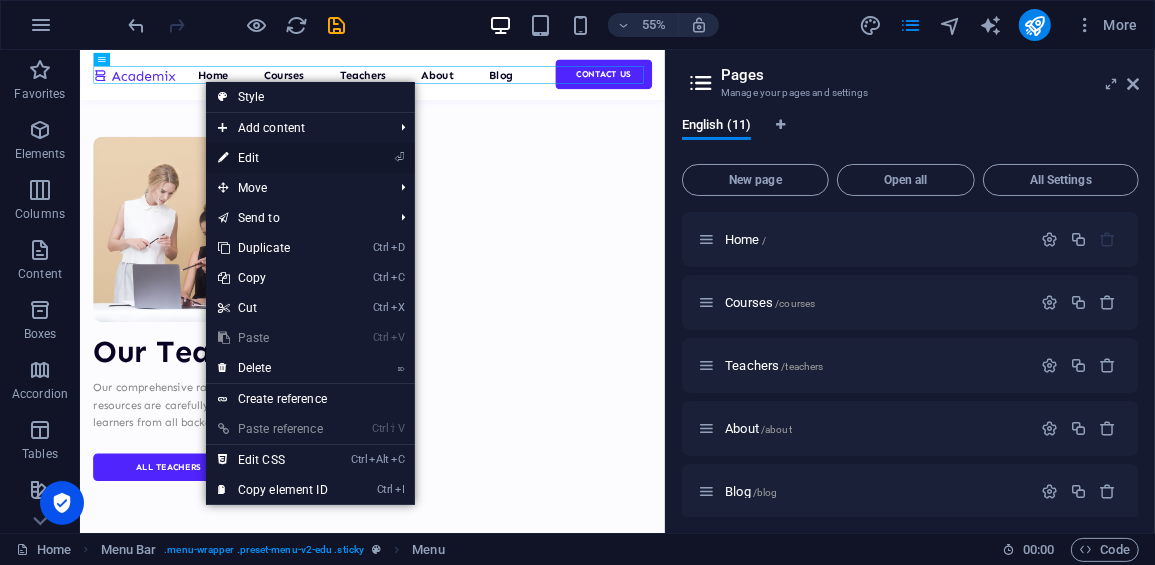 click on "⏎  Edit" at bounding box center [273, 158] 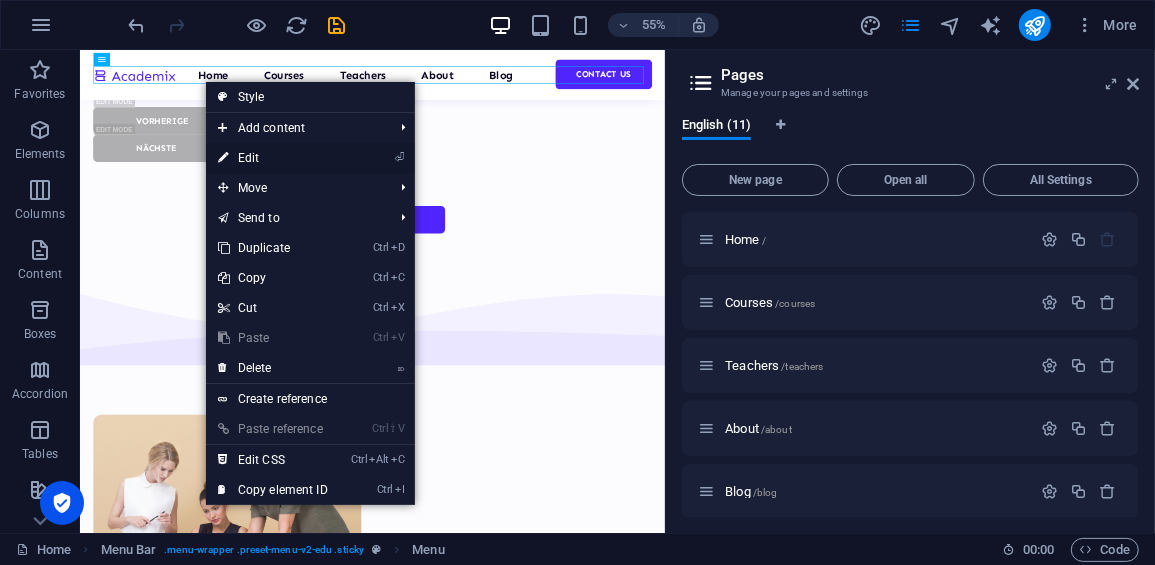 select 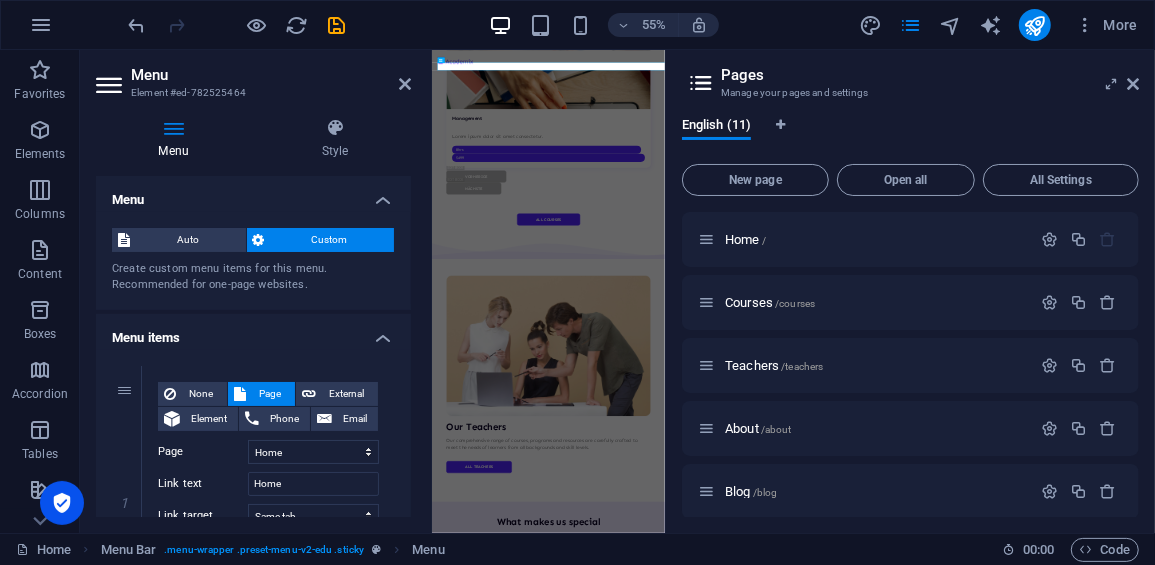 scroll, scrollTop: 7355, scrollLeft: 0, axis: vertical 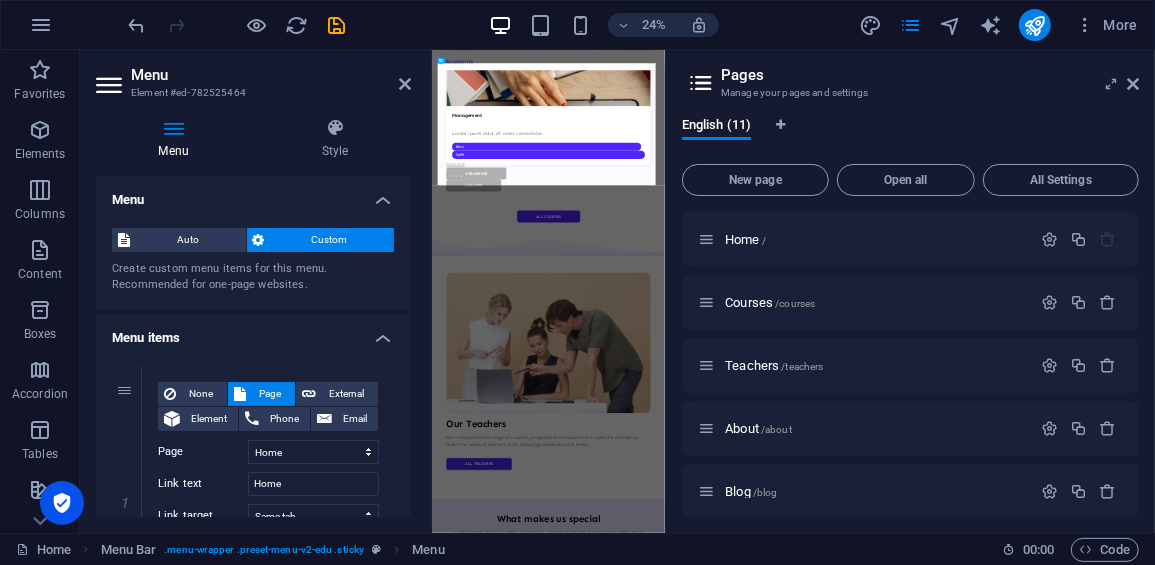 click on "Manage your pages and settings" at bounding box center (910, 93) 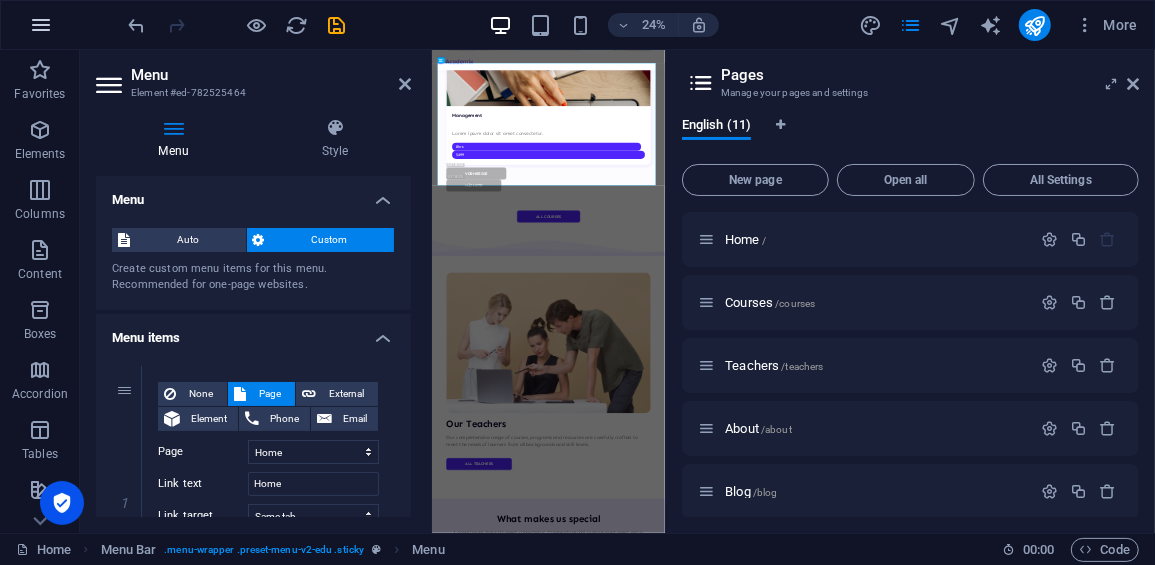 click at bounding box center [41, 25] 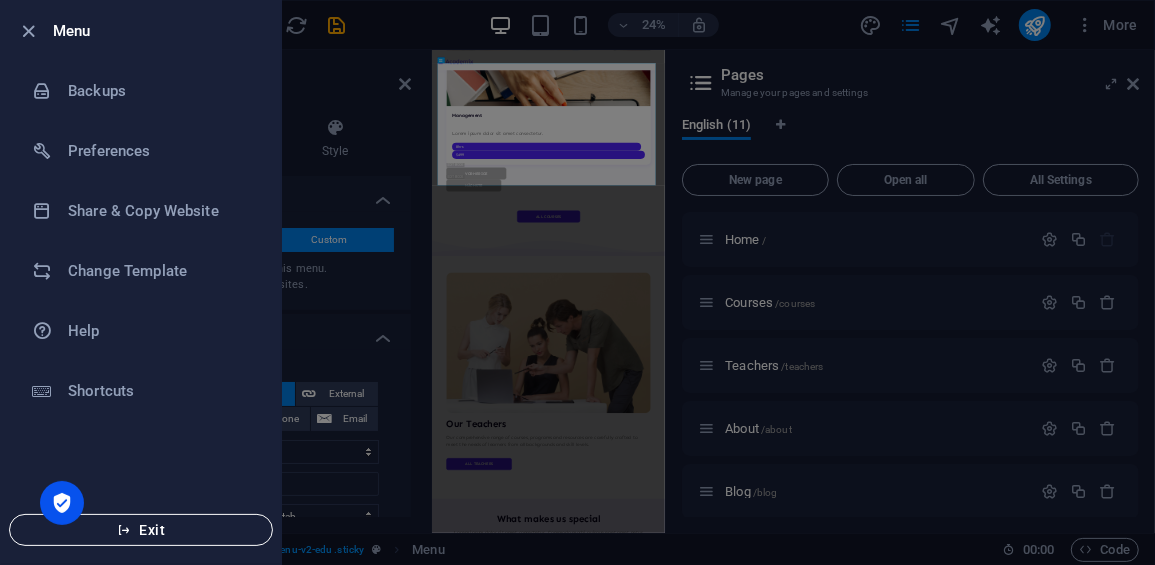 click on "Exit" at bounding box center (141, 530) 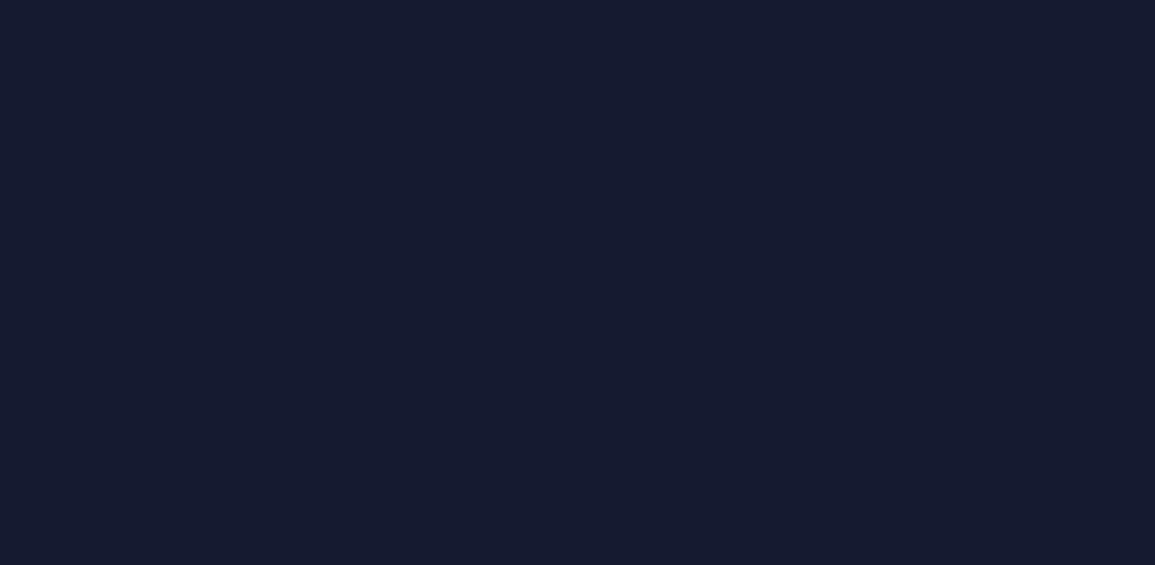 select on "English" 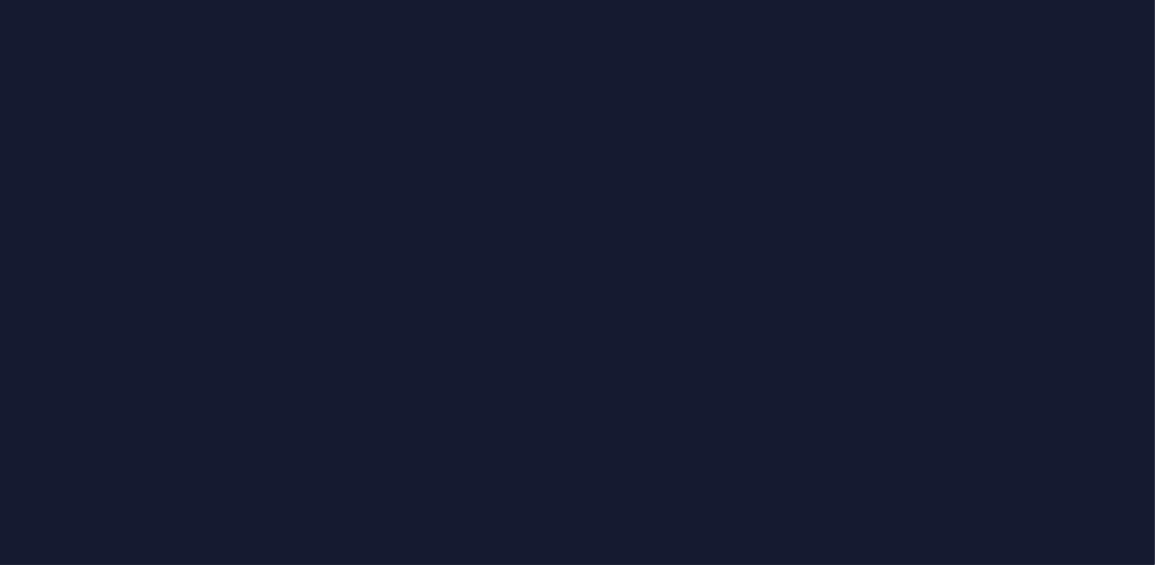 scroll, scrollTop: 0, scrollLeft: 0, axis: both 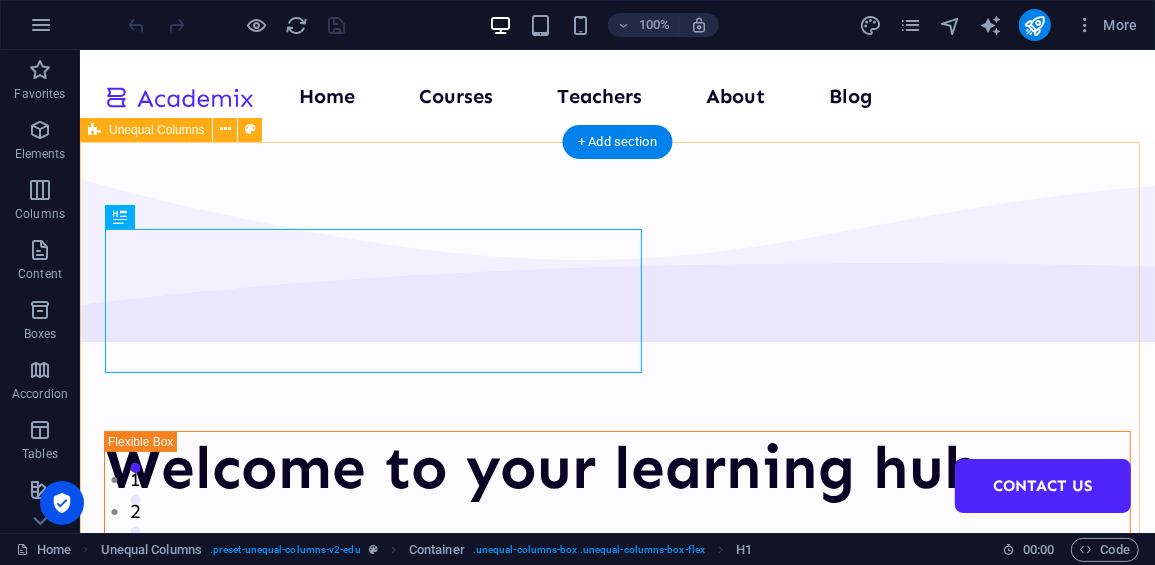 click on "Welcome to your learning hub We are committed to providing you with the highest quality educational courses, designed to help you achieve your personal and professional goals. Courses About Us" at bounding box center (616, 776) 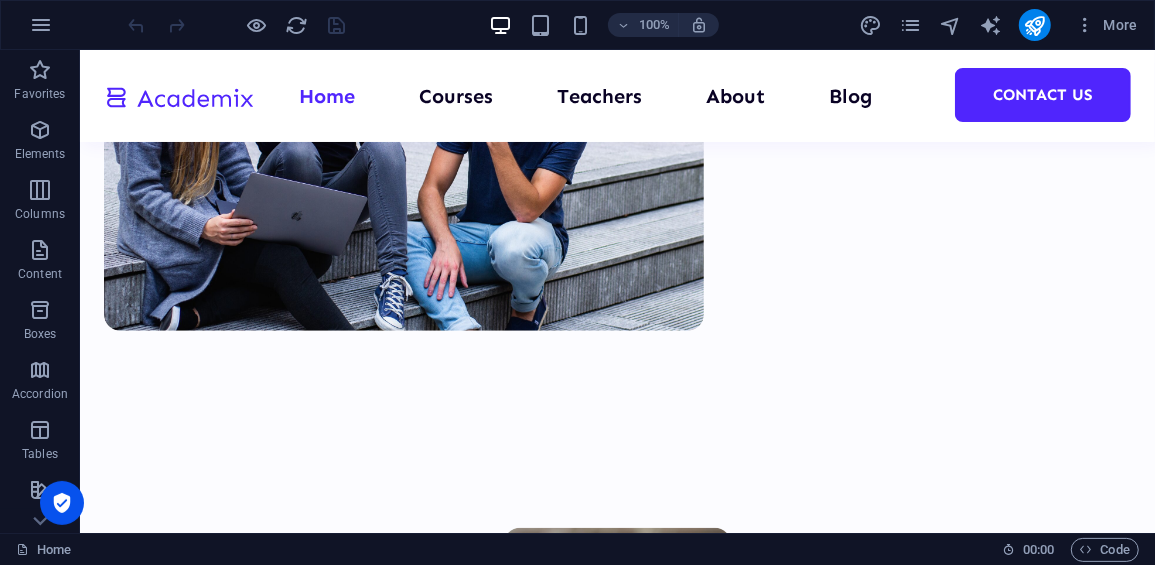 scroll, scrollTop: 834, scrollLeft: 0, axis: vertical 